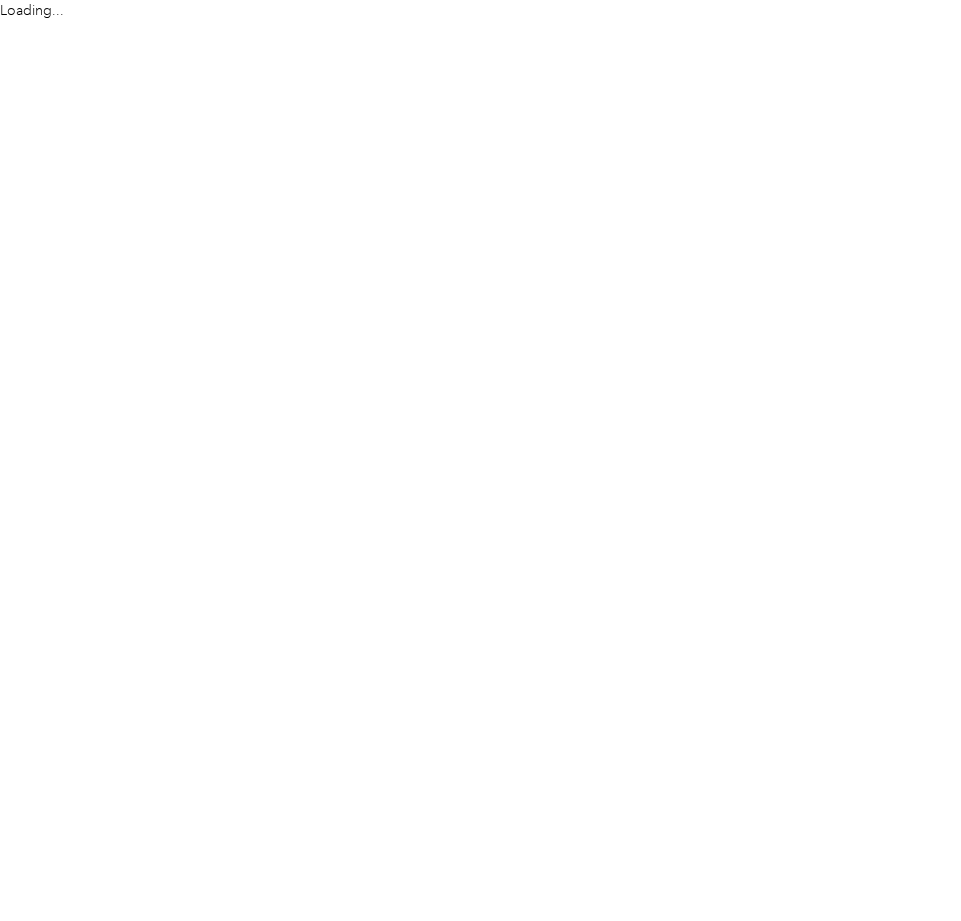 scroll, scrollTop: 0, scrollLeft: 0, axis: both 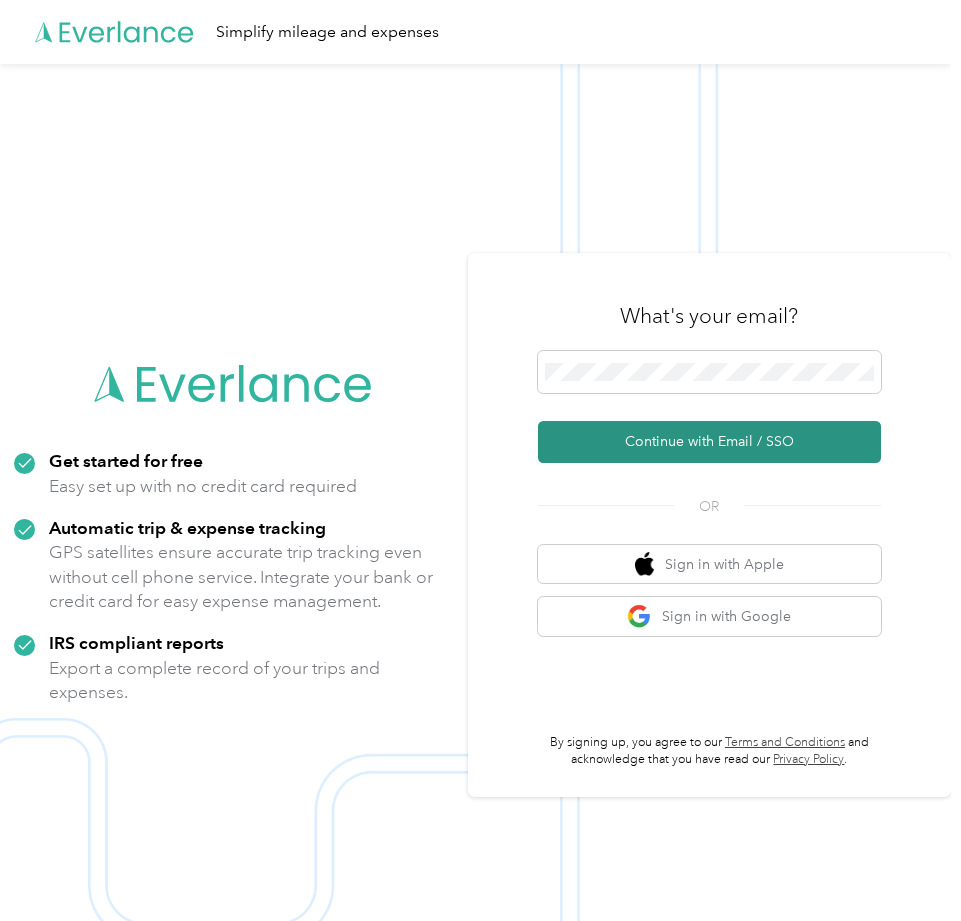 click on "Continue with Email / SSO" at bounding box center (709, 442) 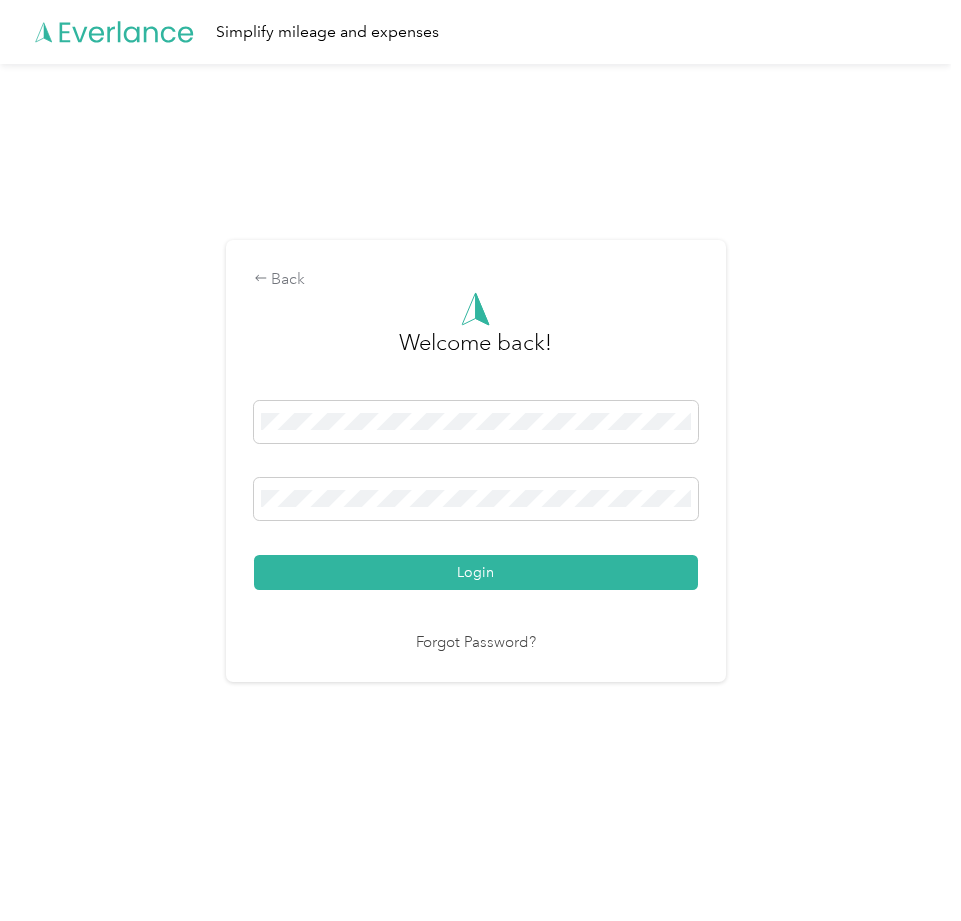 click on "Login" at bounding box center [476, 572] 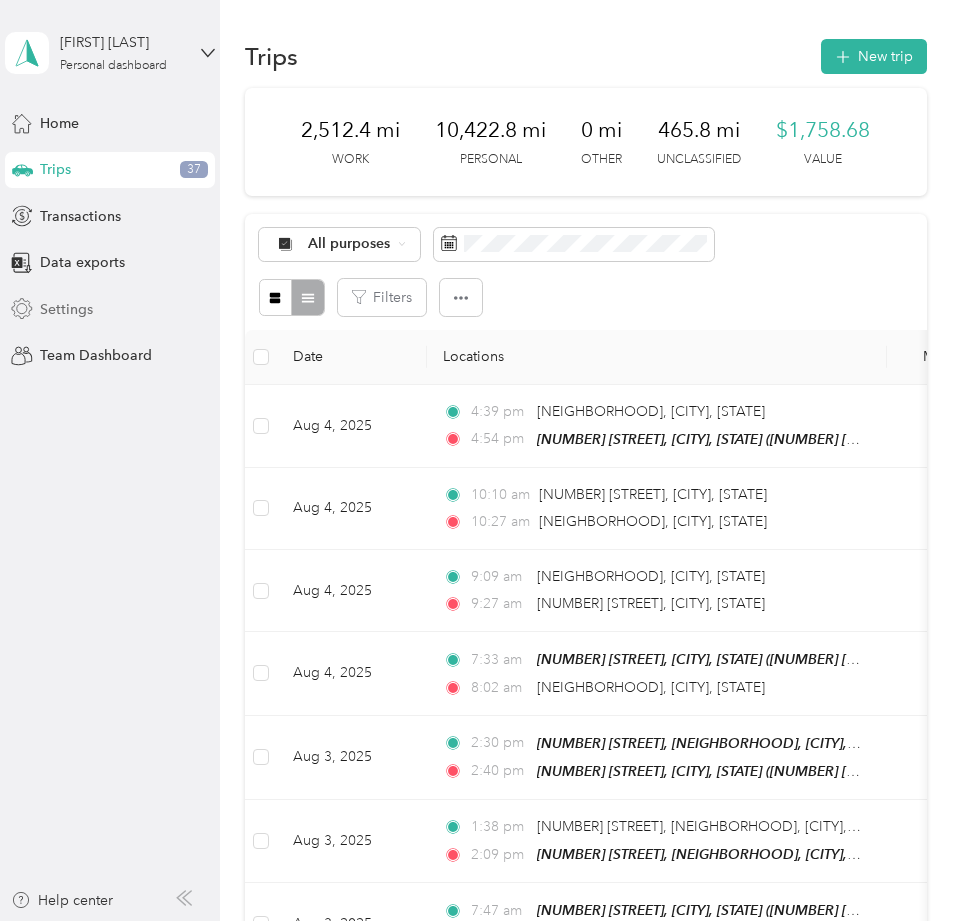 click on "Settings" at bounding box center [66, 309] 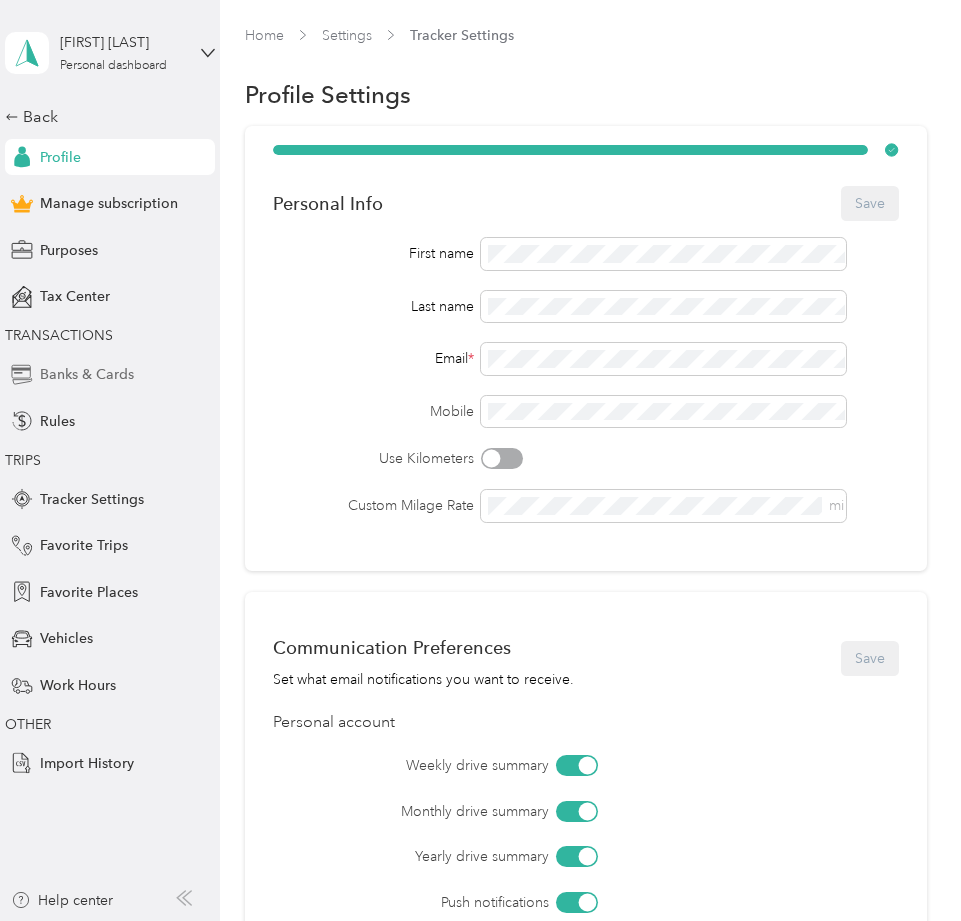 click on "Banks & Cards" at bounding box center (87, 374) 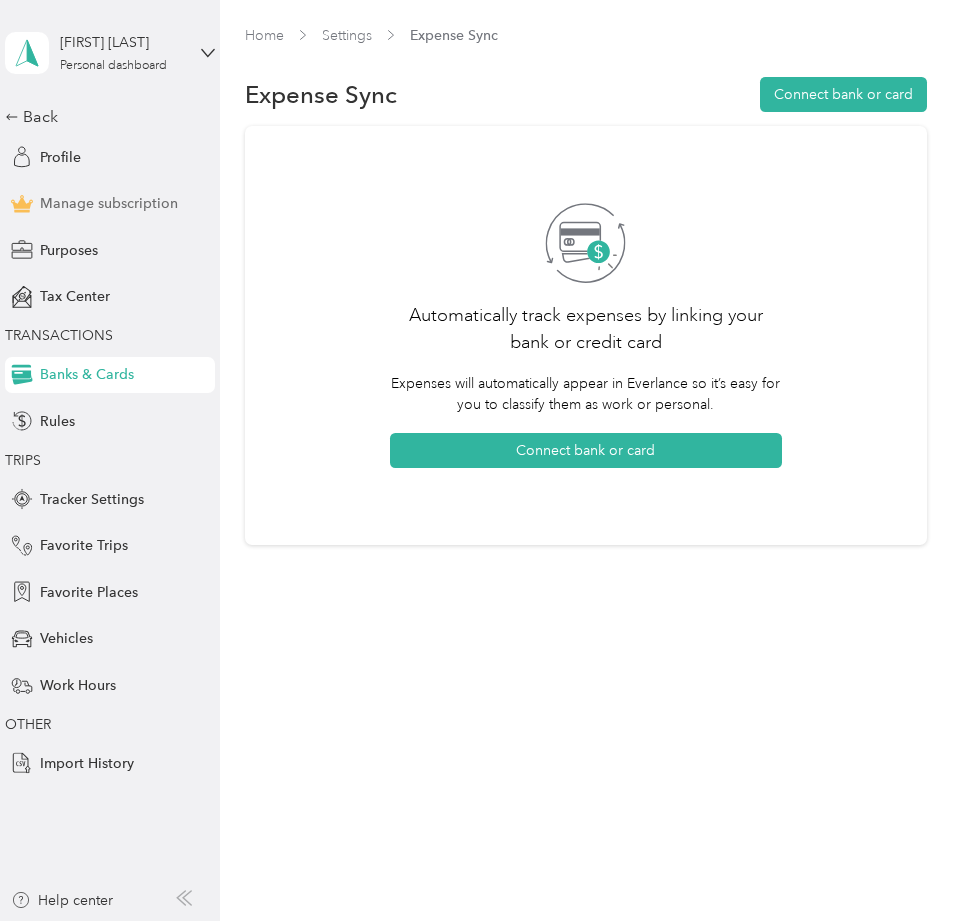 click on "Manage subscription" at bounding box center [109, 203] 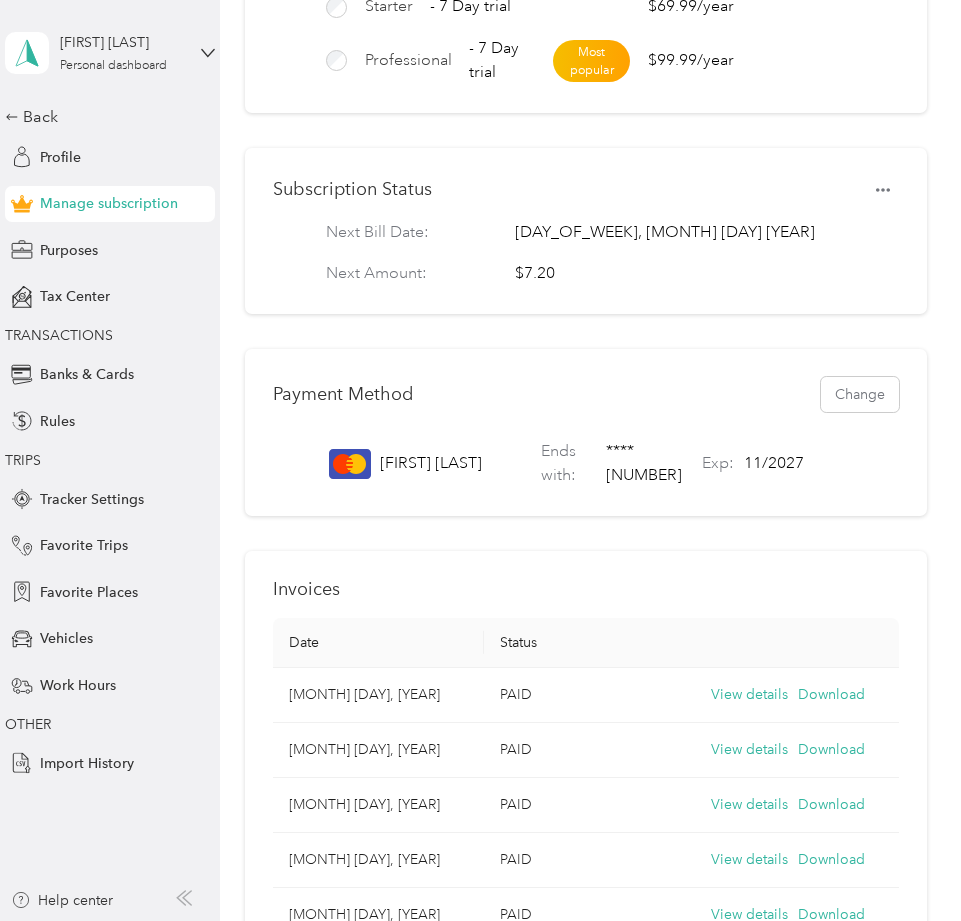 scroll, scrollTop: 299, scrollLeft: 0, axis: vertical 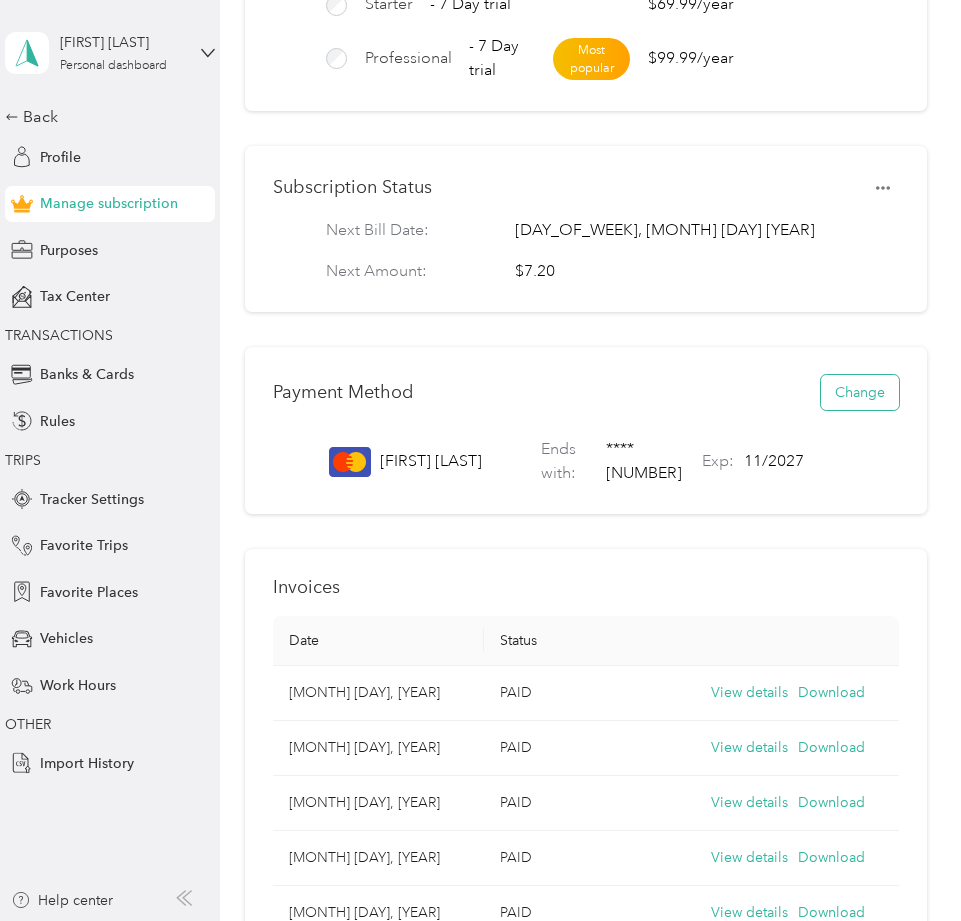 click on "Change" at bounding box center (860, 392) 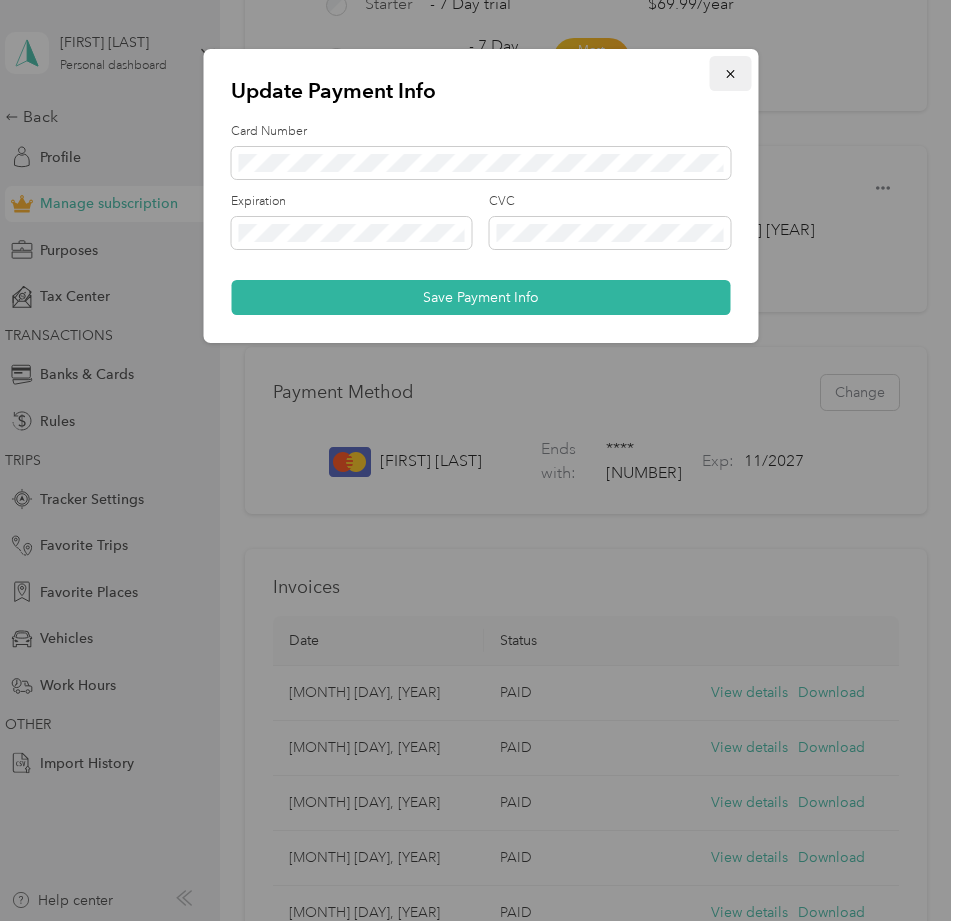click 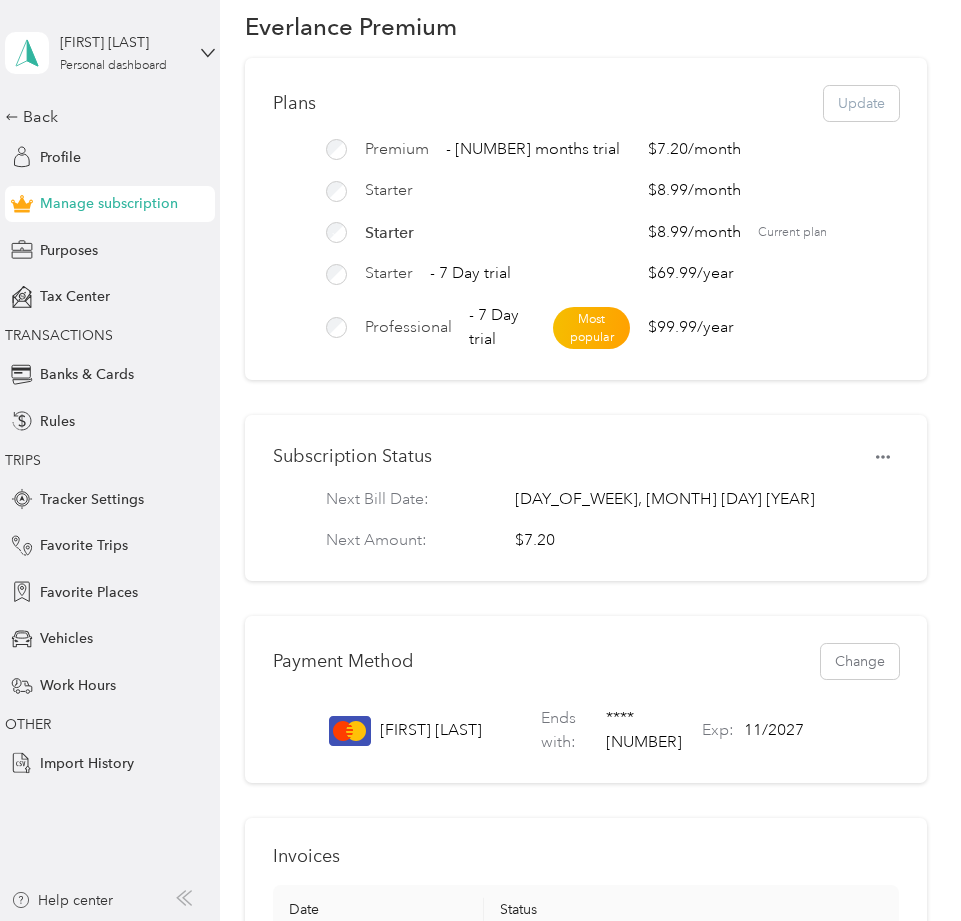 scroll, scrollTop: 0, scrollLeft: 0, axis: both 